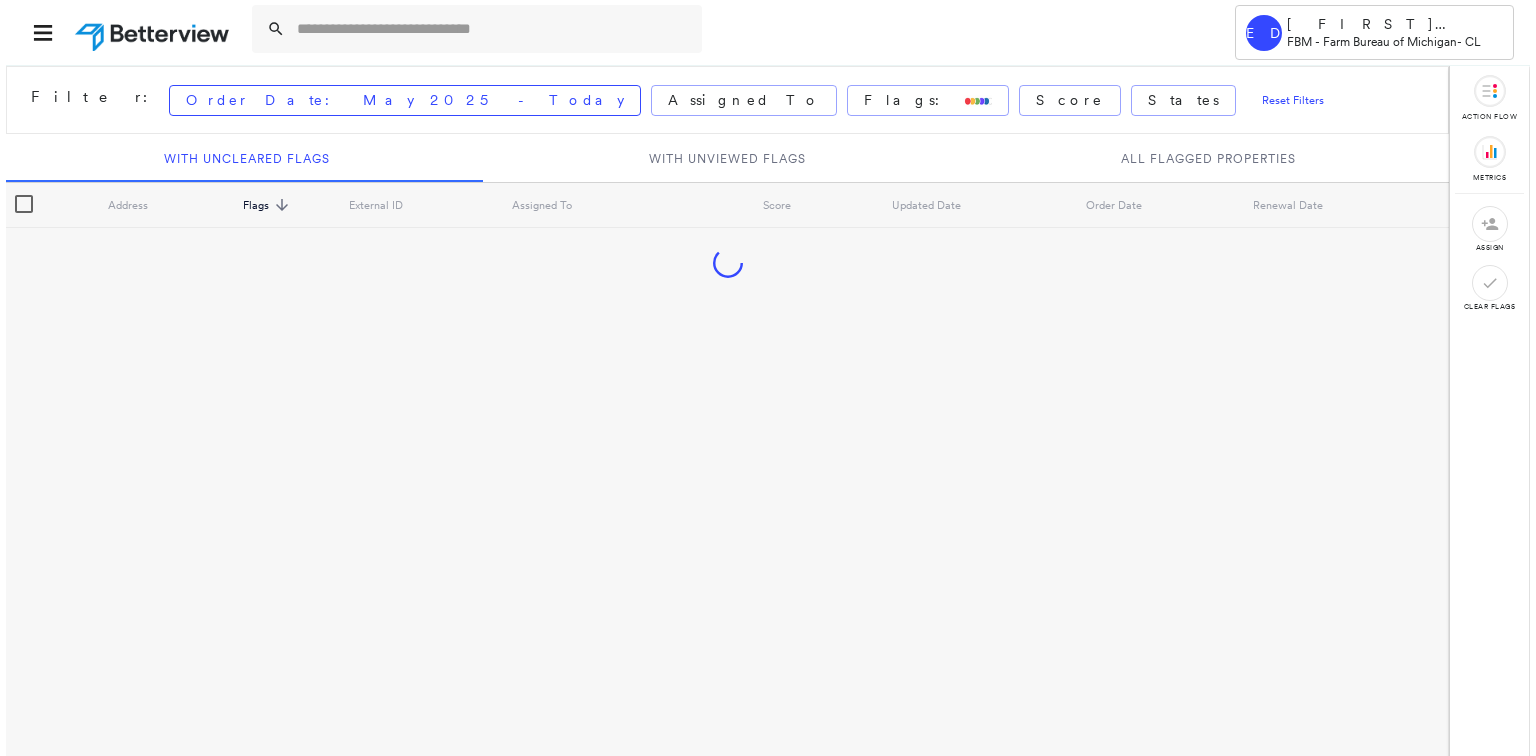 scroll, scrollTop: 0, scrollLeft: 0, axis: both 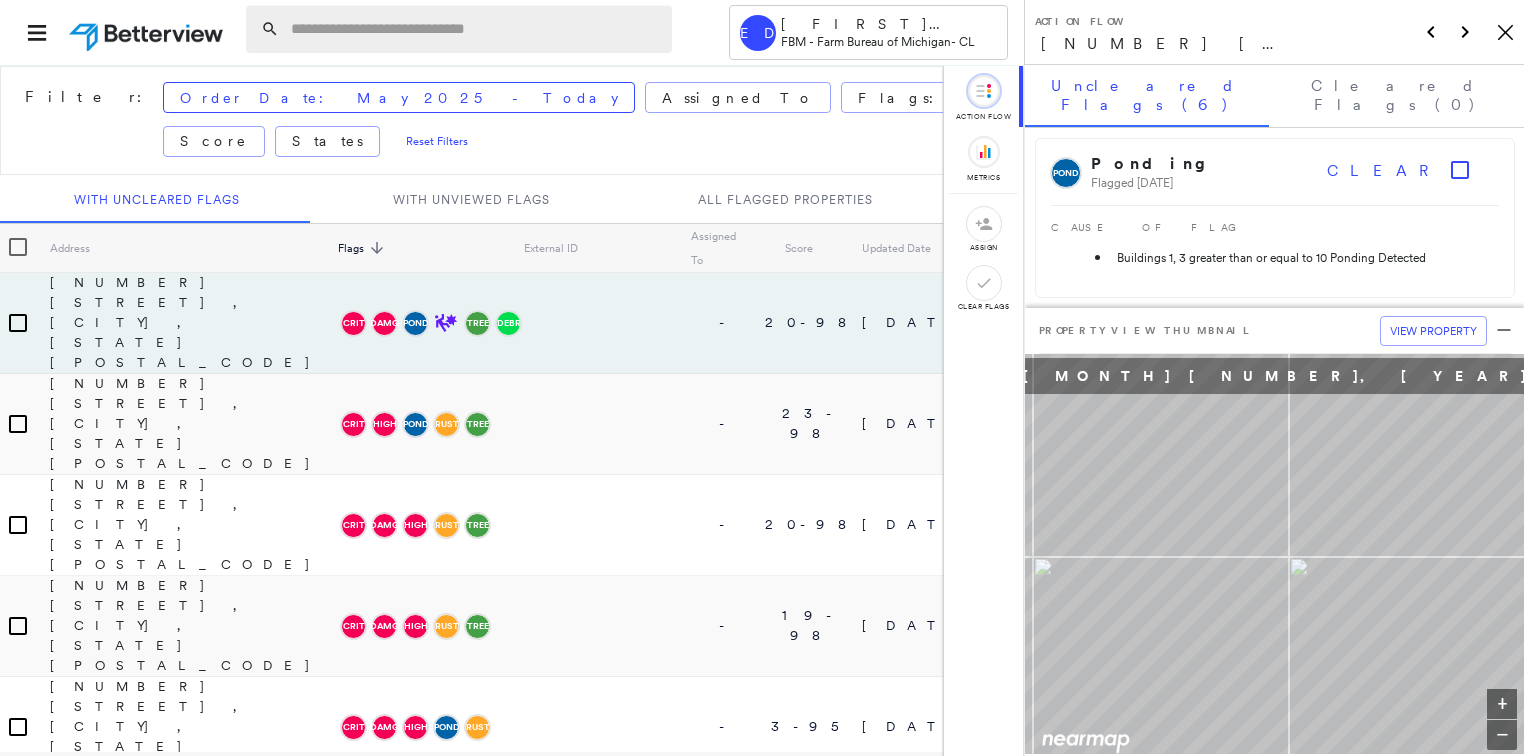 click at bounding box center (475, 29) 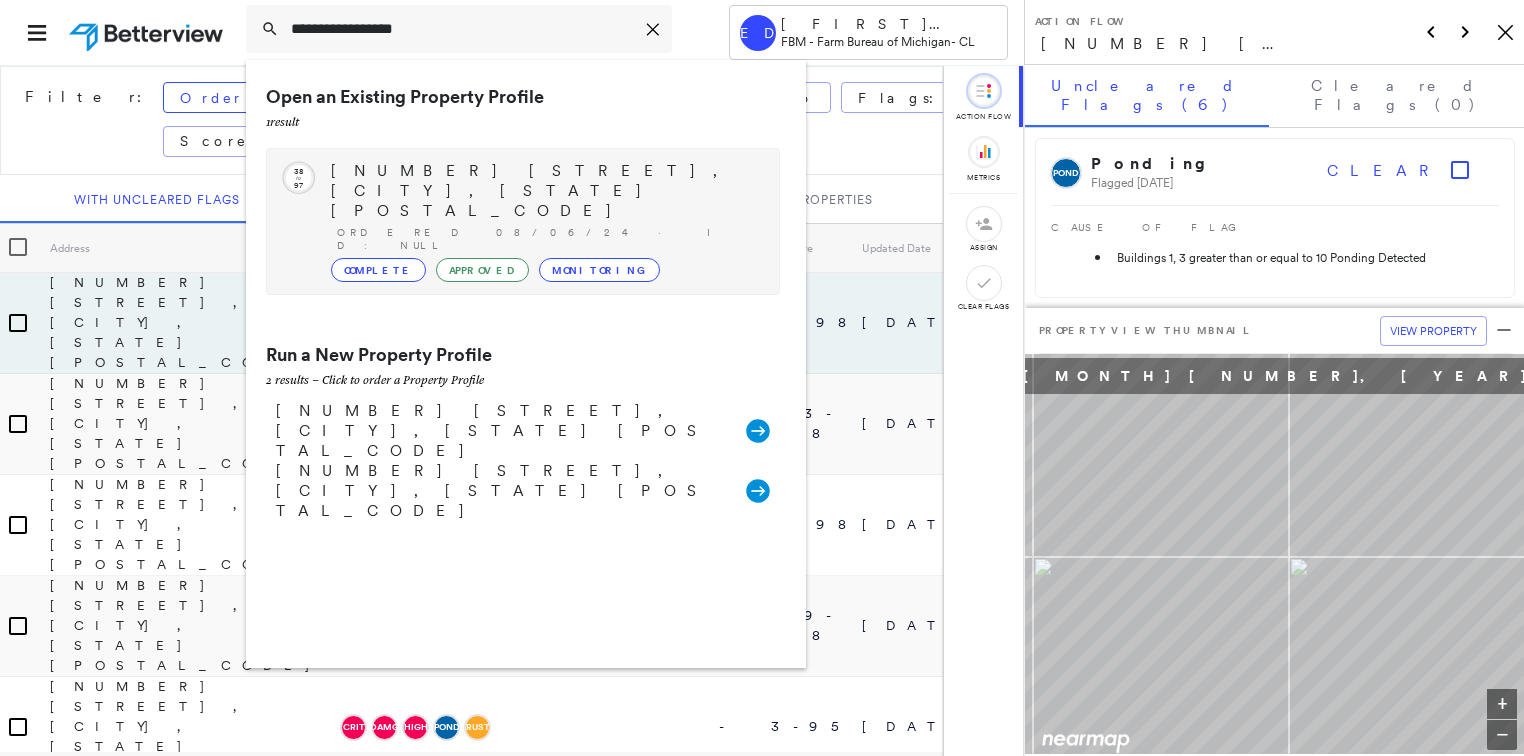 type on "**********" 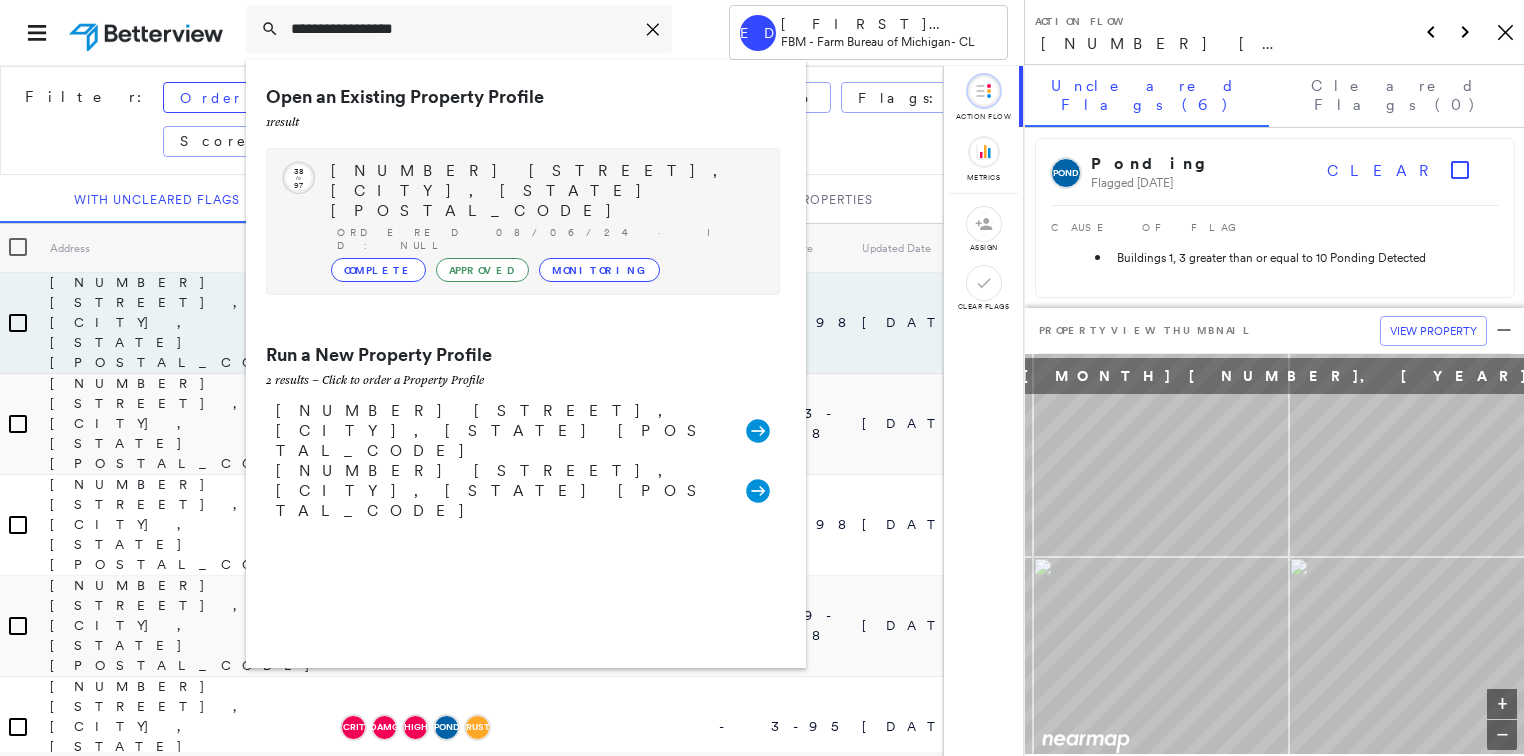 click on "[NUMBER] [STREET], [CITY], [STATE] [POSTAL_CODE] Ordered [DATE] · ID: null Complete Approved Monitoring" at bounding box center [545, 221] 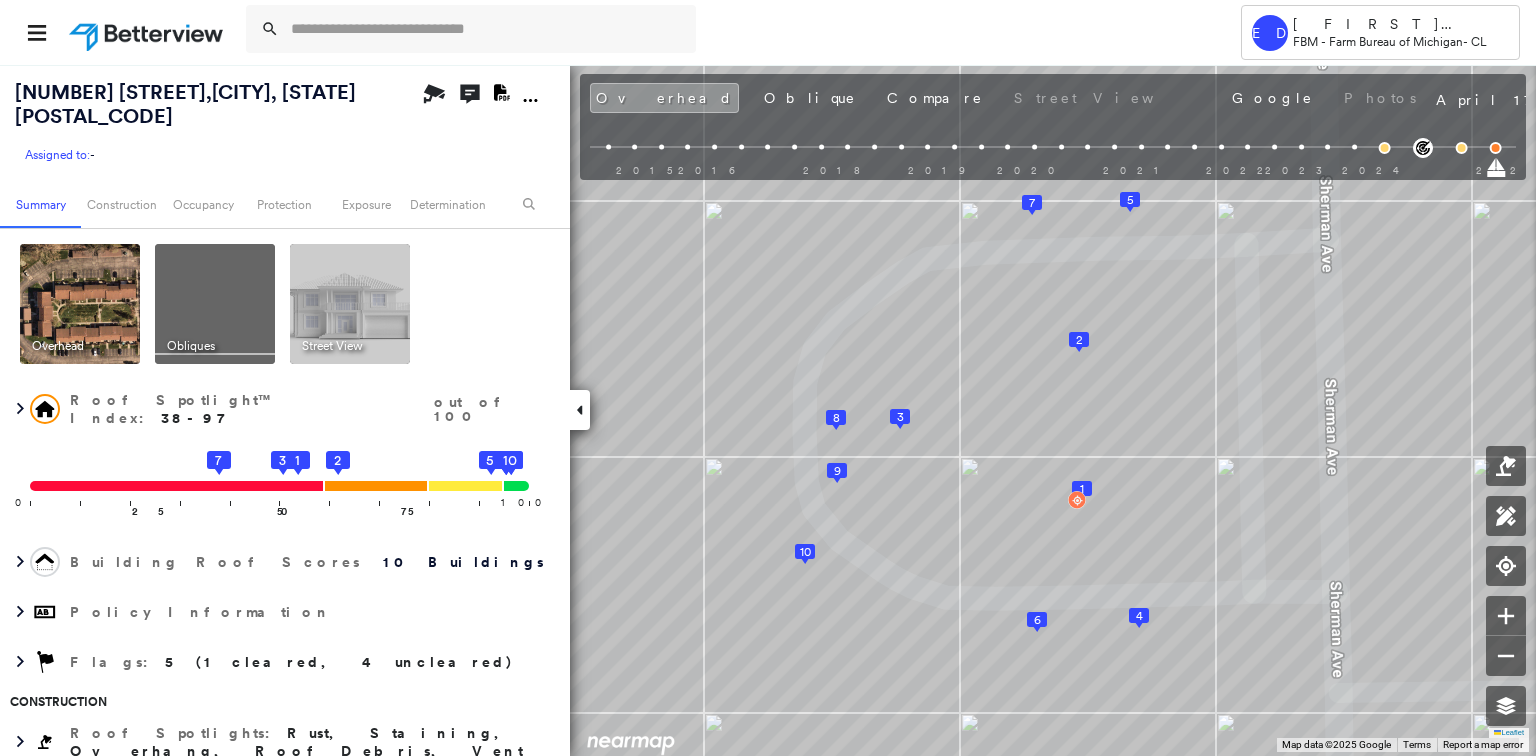 click on "Download PDF Report" 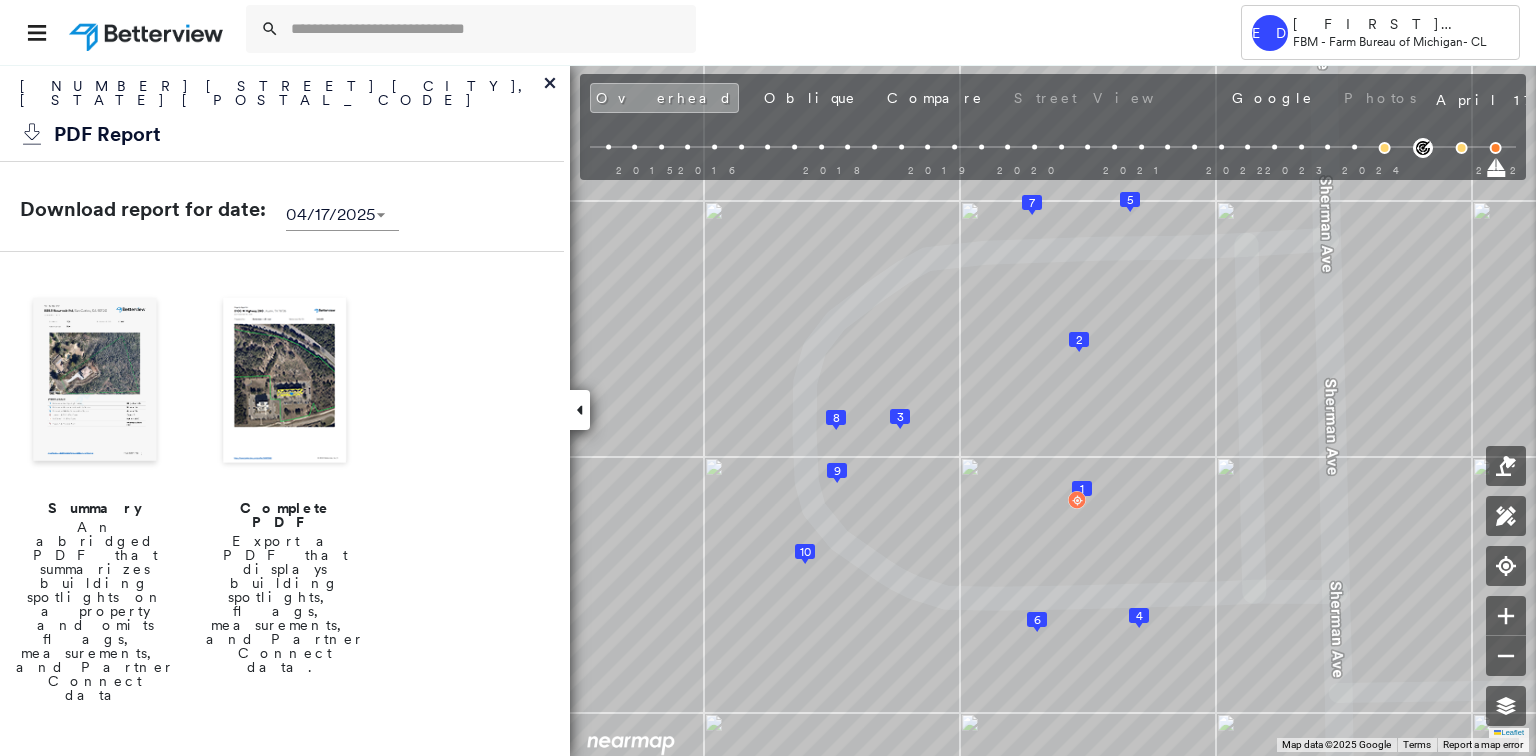 click at bounding box center (285, 382) 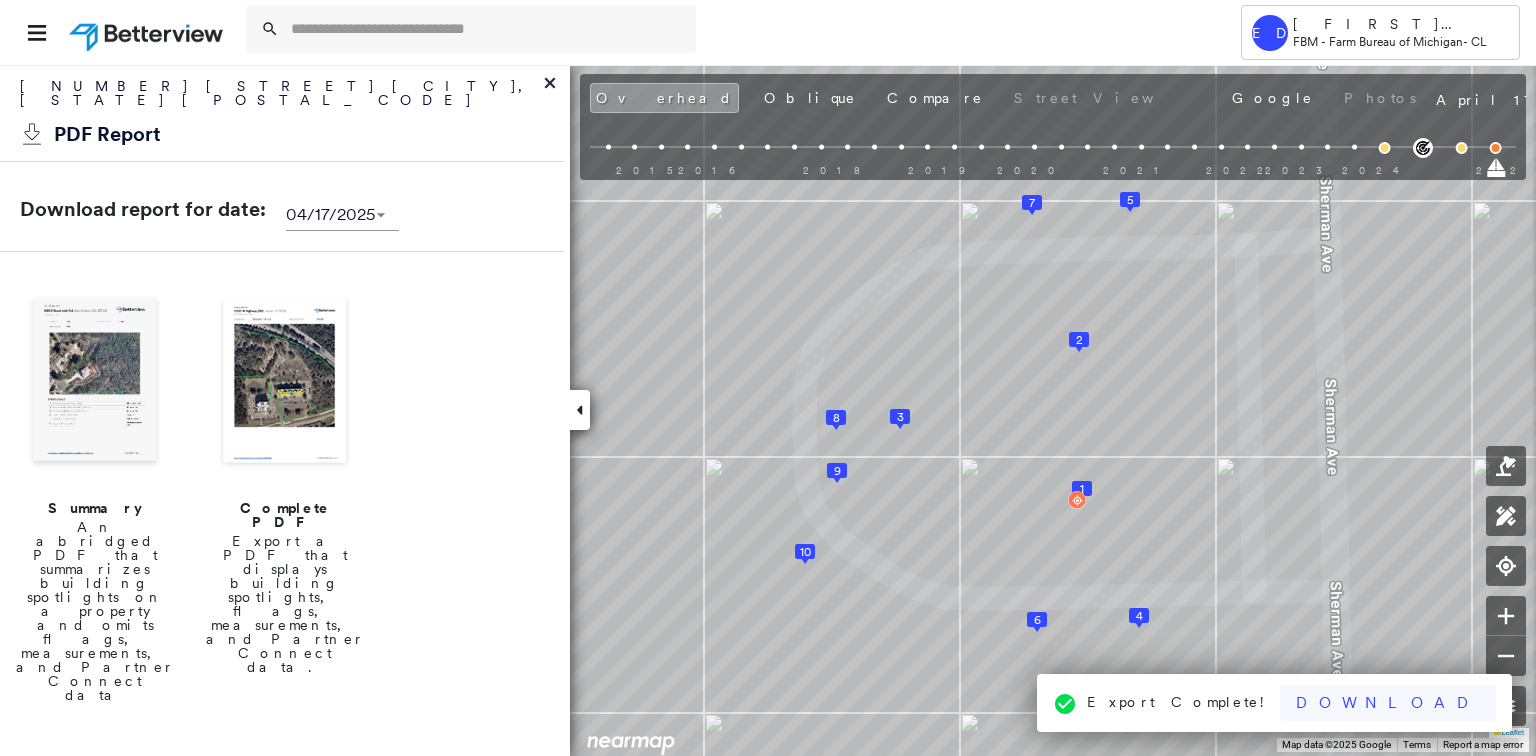 click on "Download" at bounding box center [1388, 703] 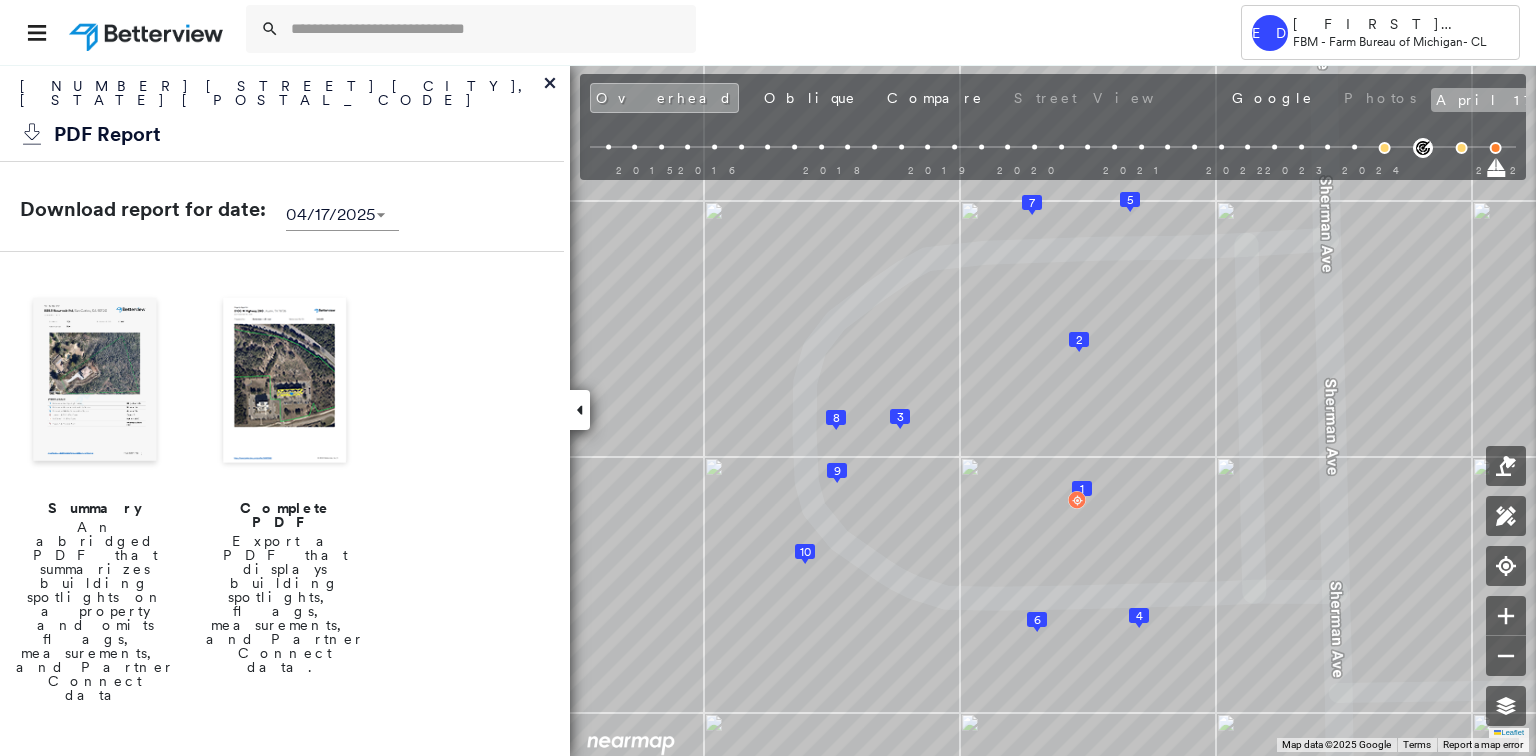 click on "April 17, 2025" at bounding box center [1542, 100] 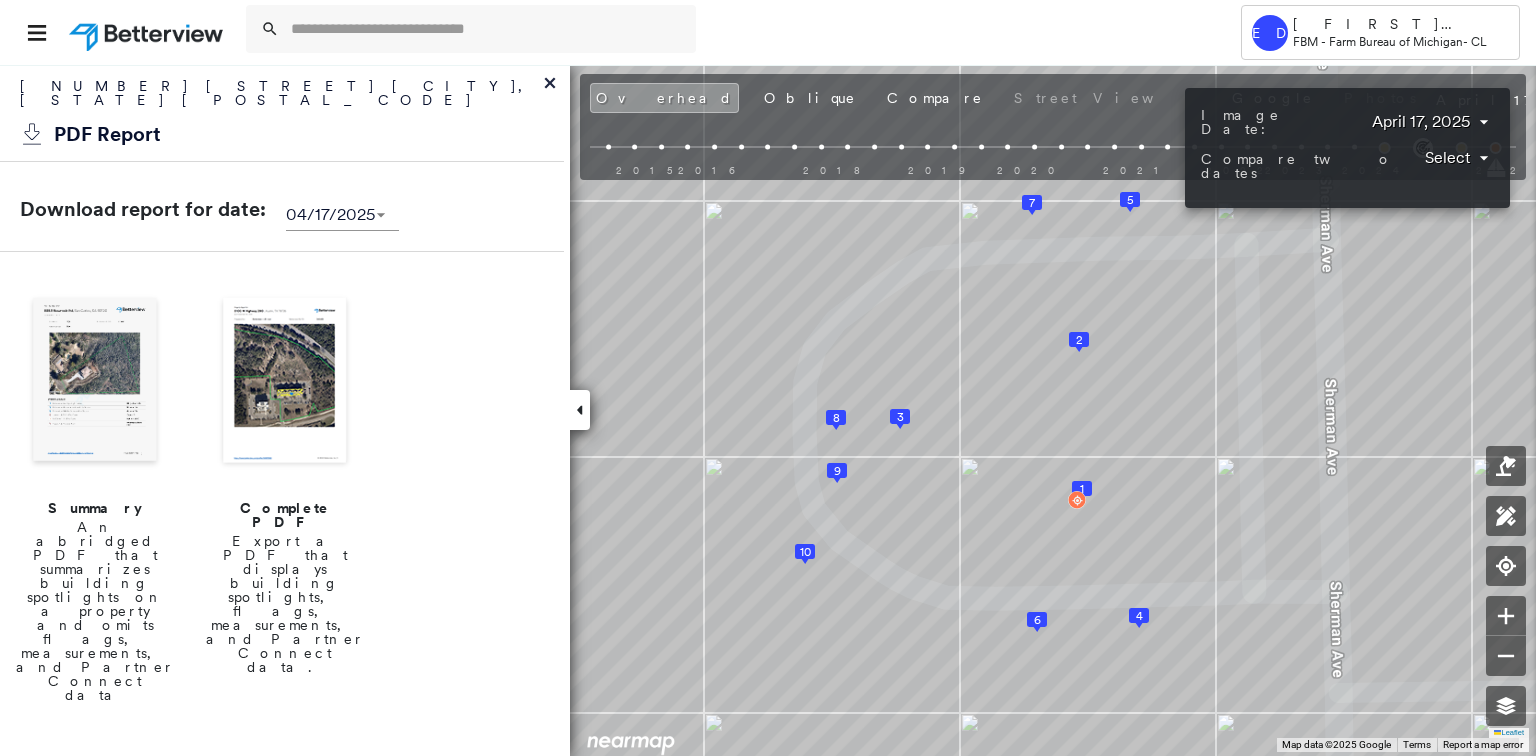 click on "Critical Priority Roof Score Flagged [DATE] Clear RUST Rust Flagged [DATE] Clear HIGH High Priority Roof Score Flagged [DATE] Clear TREE Tree Overhang Flagged [DATE] Clear Increase in Building Size Flagged [DATE] Clear Action Taken" at bounding box center [768, 378] 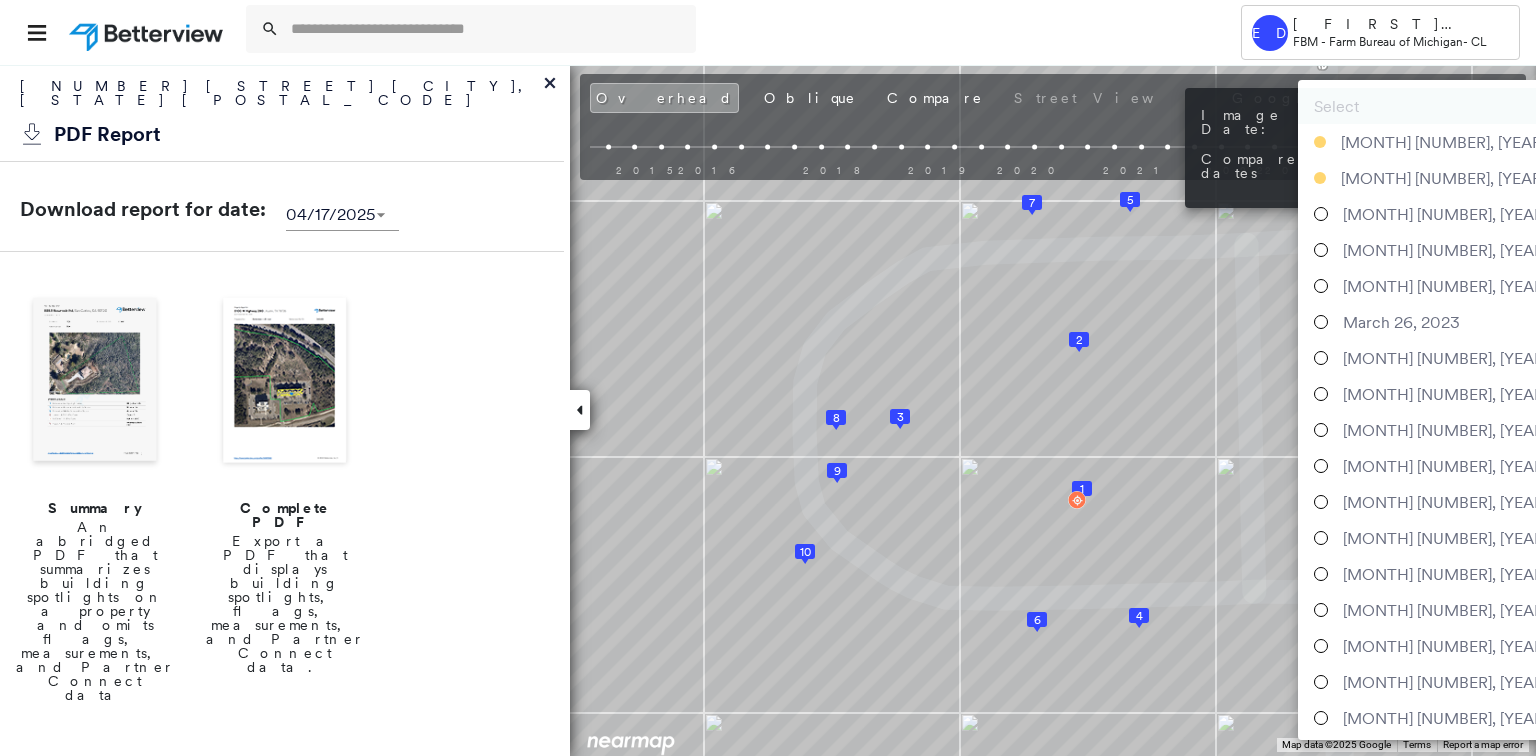 click on "[MONTH] [NUMBER], [YEAR]" at bounding box center (1443, 178) 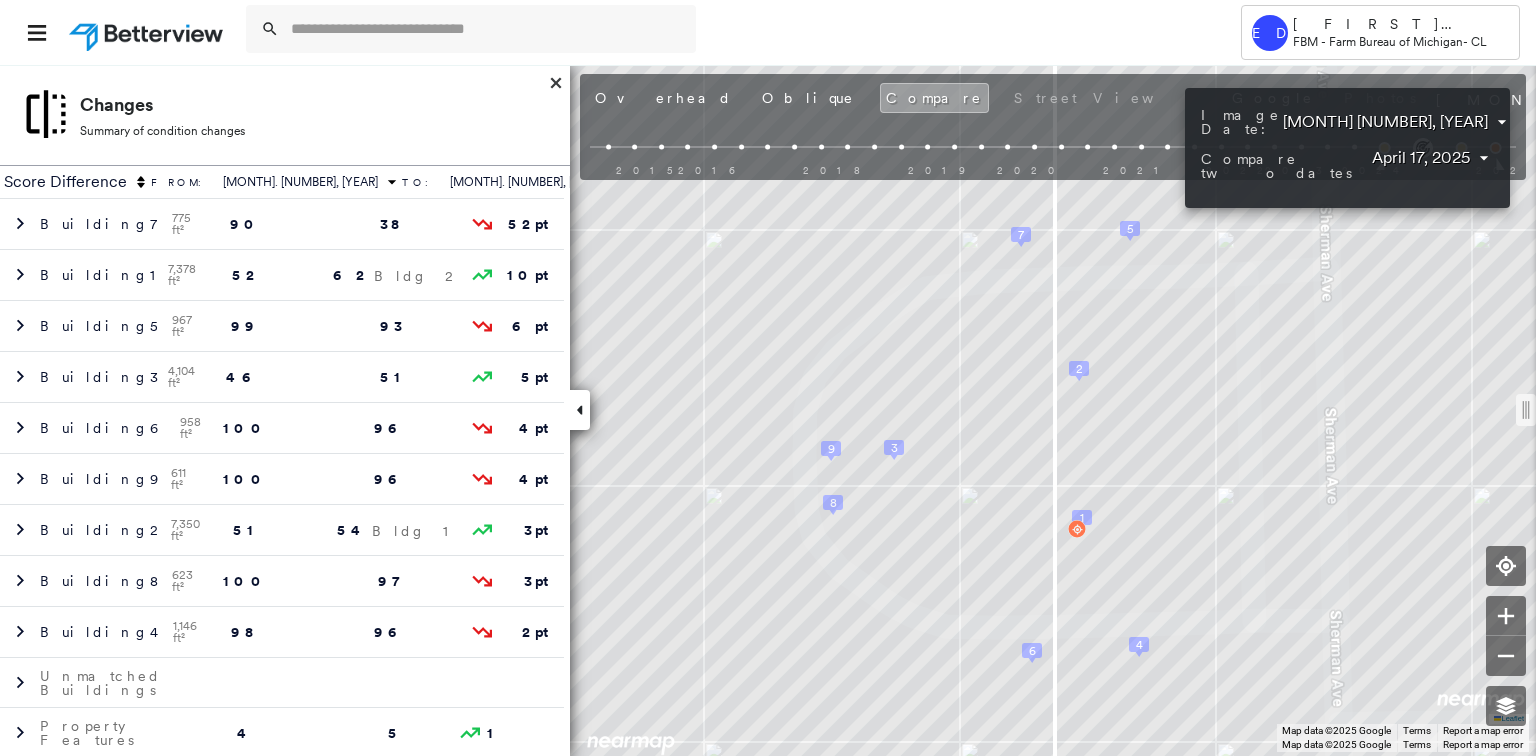 click at bounding box center [768, 378] 